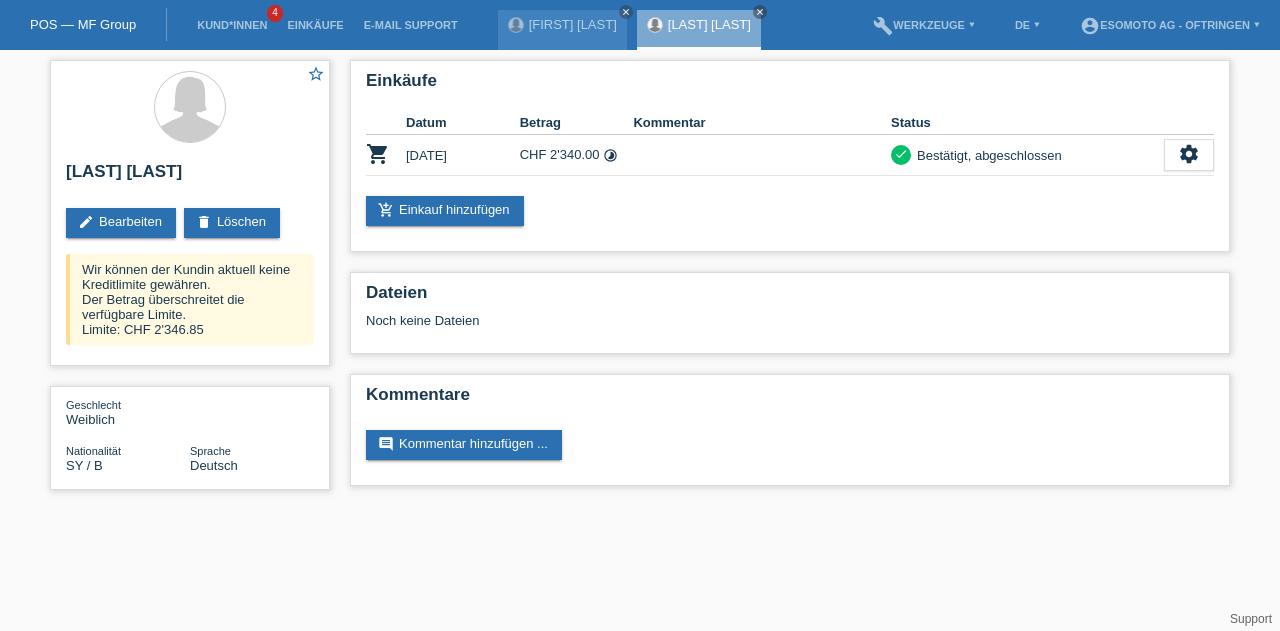 click on "Kund*innen" at bounding box center (232, 25) 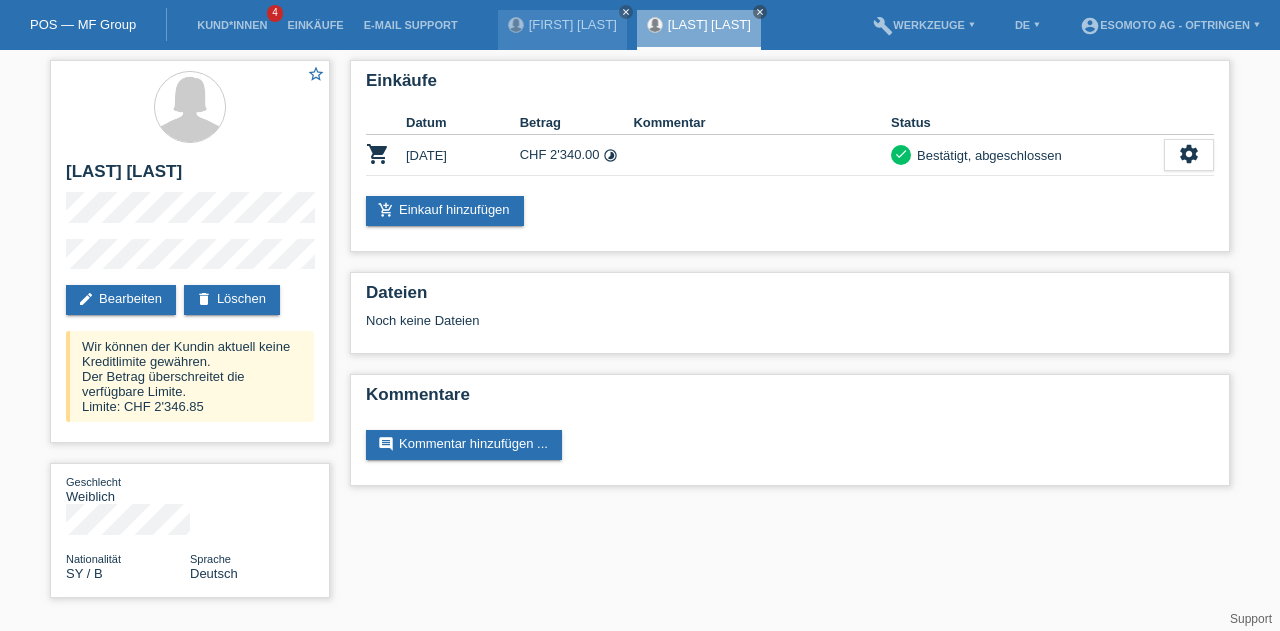 scroll, scrollTop: 0, scrollLeft: 0, axis: both 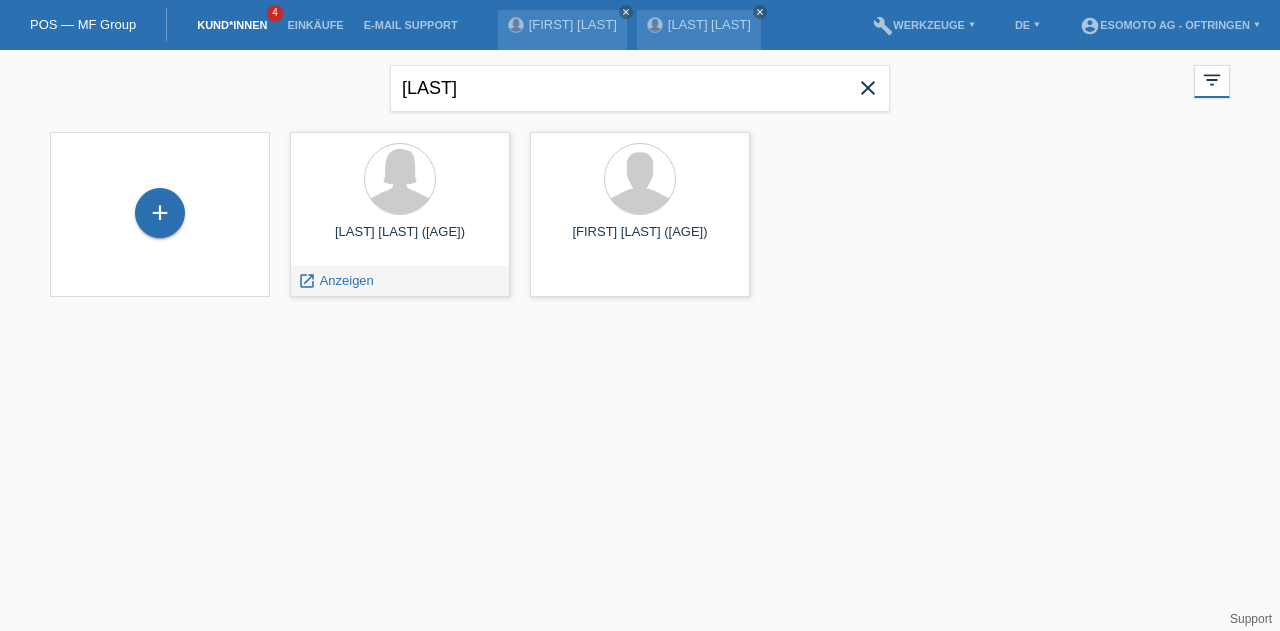 click on "Anzeigen" at bounding box center [347, 280] 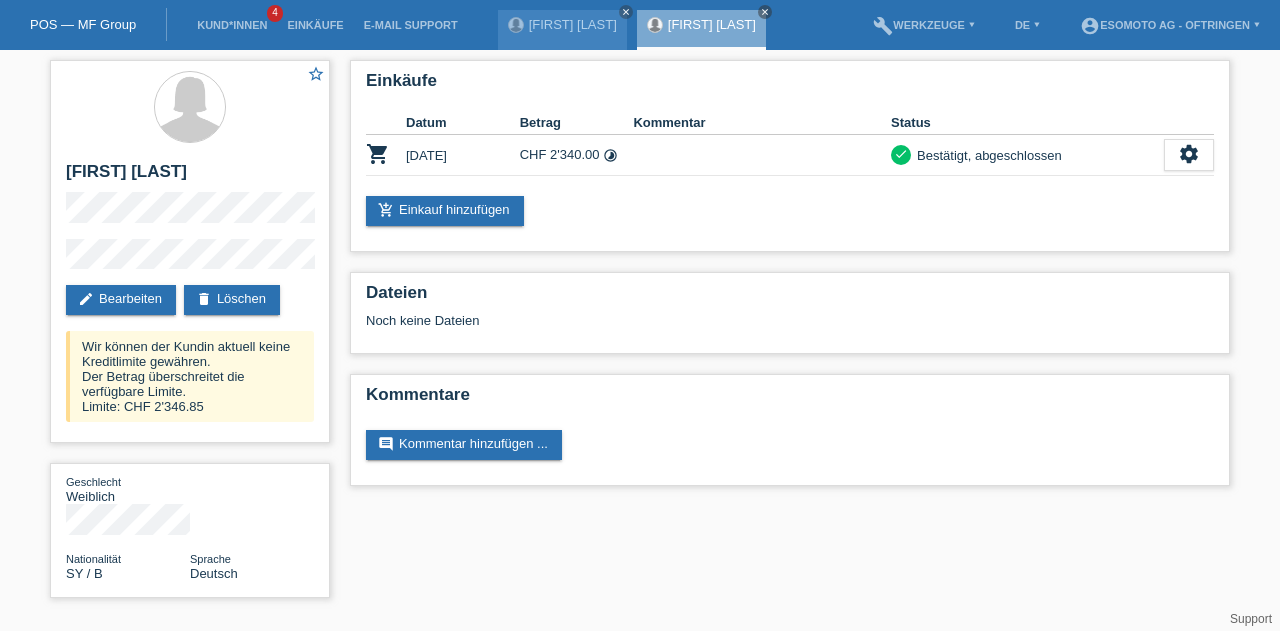 scroll, scrollTop: 0, scrollLeft: 0, axis: both 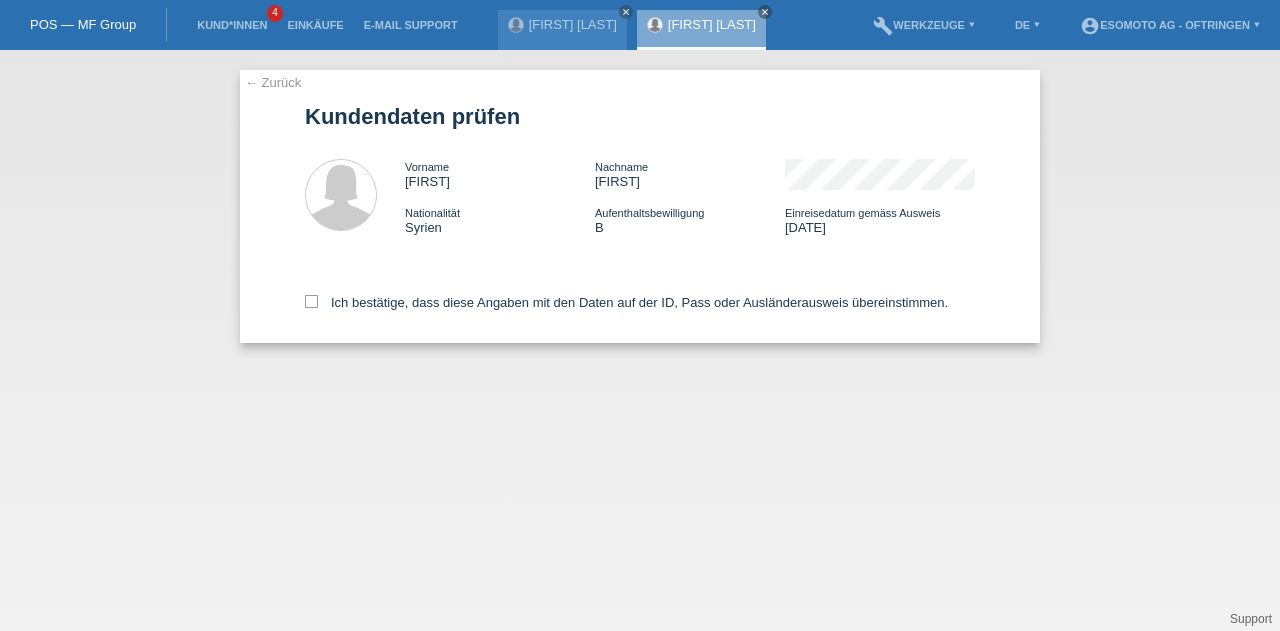 click at bounding box center [311, 301] 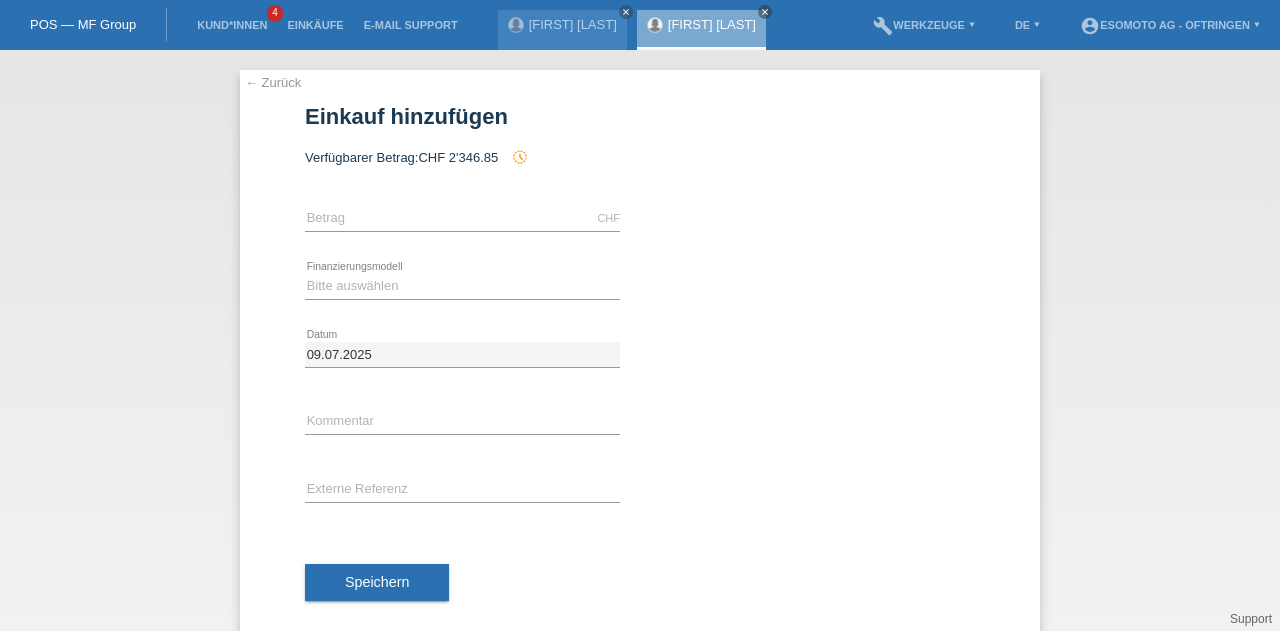 scroll, scrollTop: 0, scrollLeft: 0, axis: both 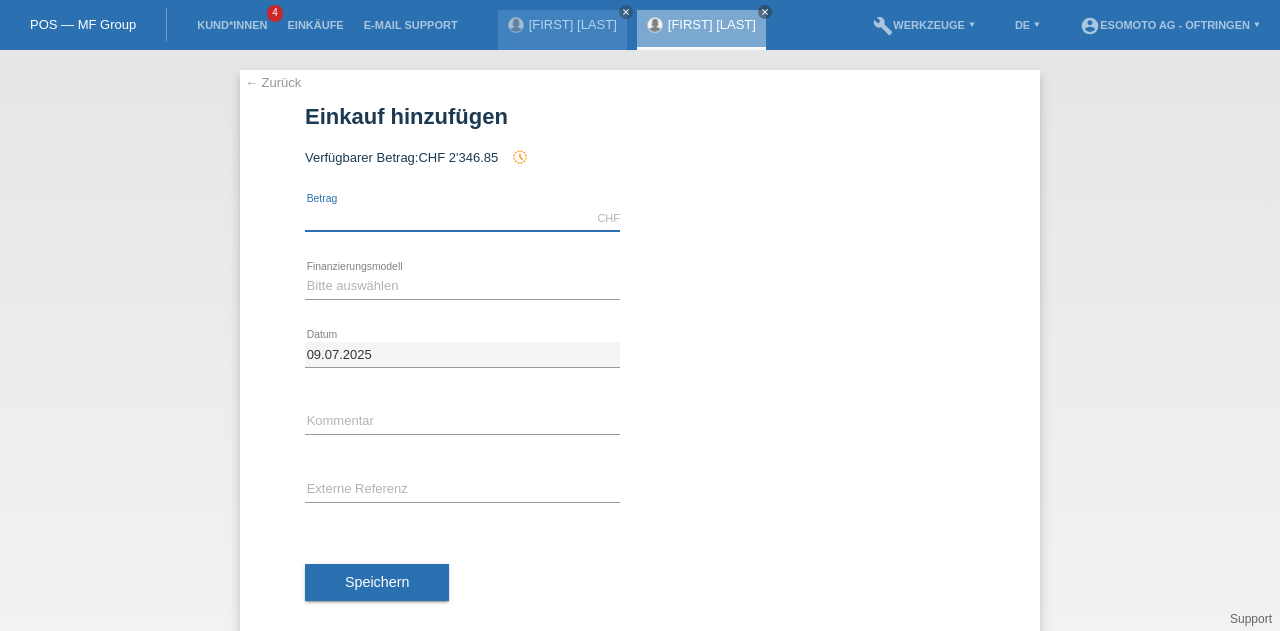 click at bounding box center [462, 218] 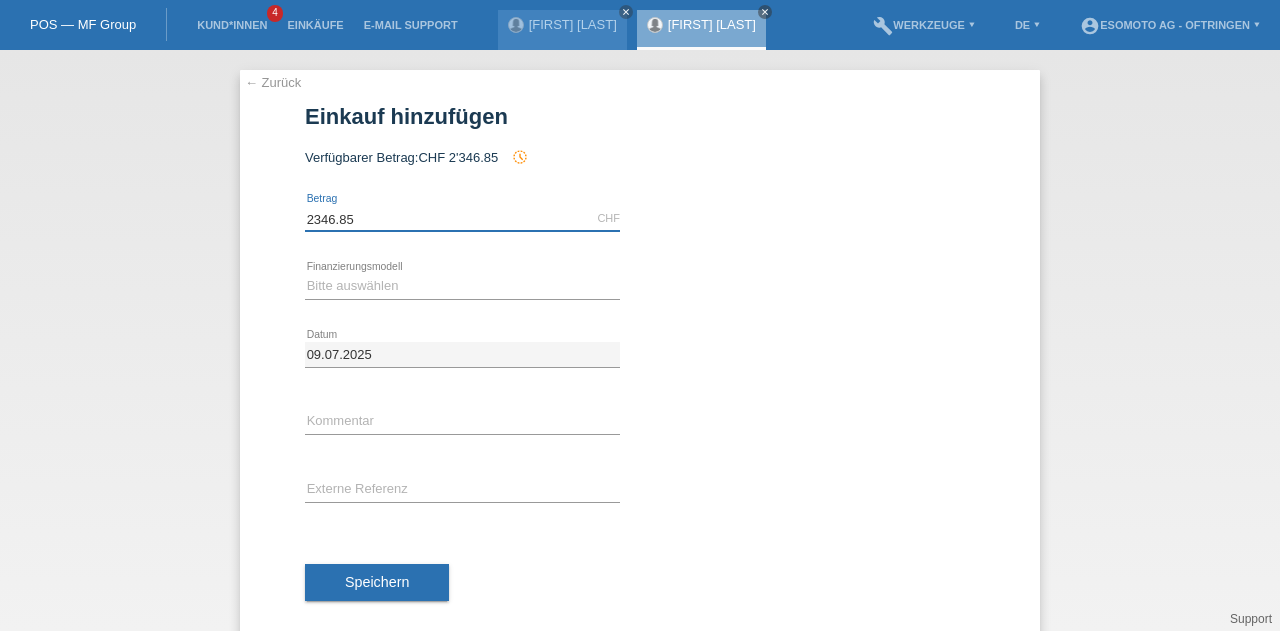 type on "2346.85" 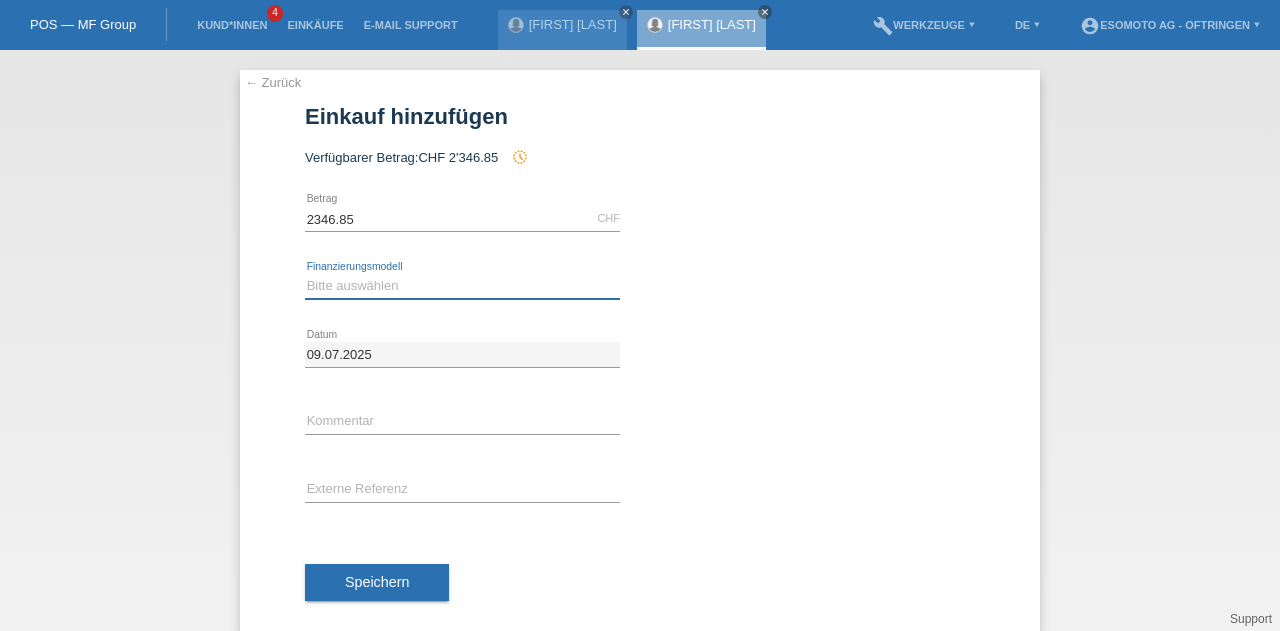 click on "Bitte auswählen
Fixe Raten
Kauf auf Rechnung mit Teilzahlungsoption" at bounding box center (462, 286) 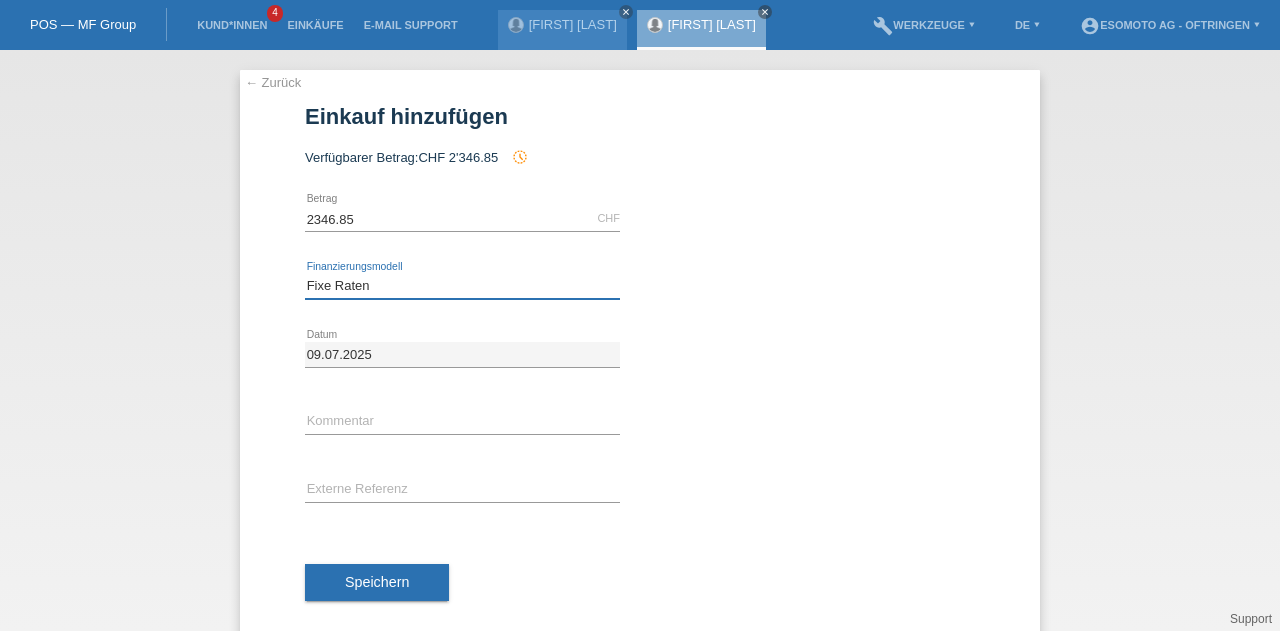 click on "Bitte auswählen
Fixe Raten
Kauf auf Rechnung mit Teilzahlungsoption" at bounding box center [462, 286] 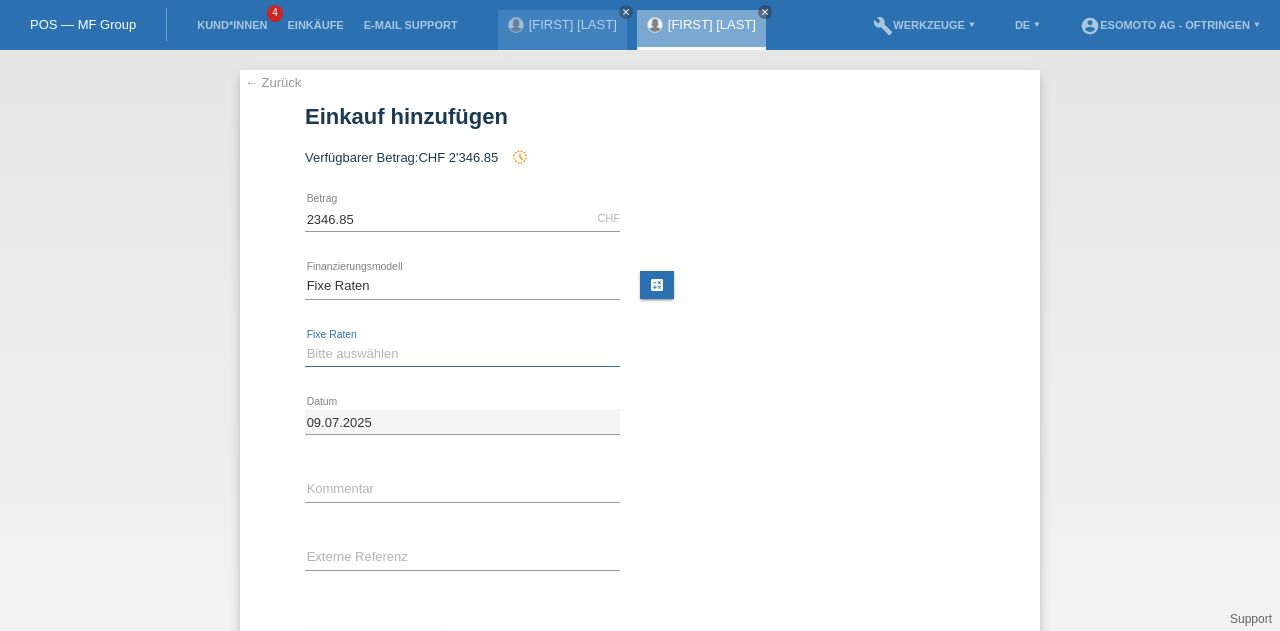 click on "Bitte auswählen
12 Raten
24 Raten
36 Raten
48 Raten" at bounding box center (462, 354) 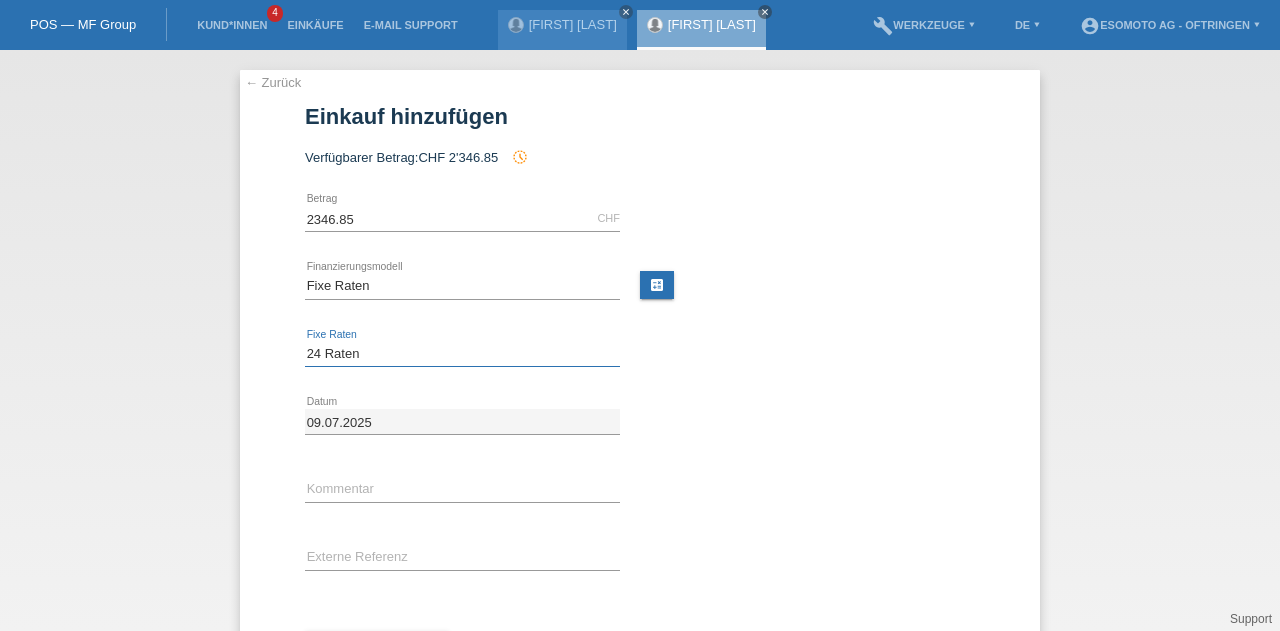 scroll, scrollTop: 94, scrollLeft: 0, axis: vertical 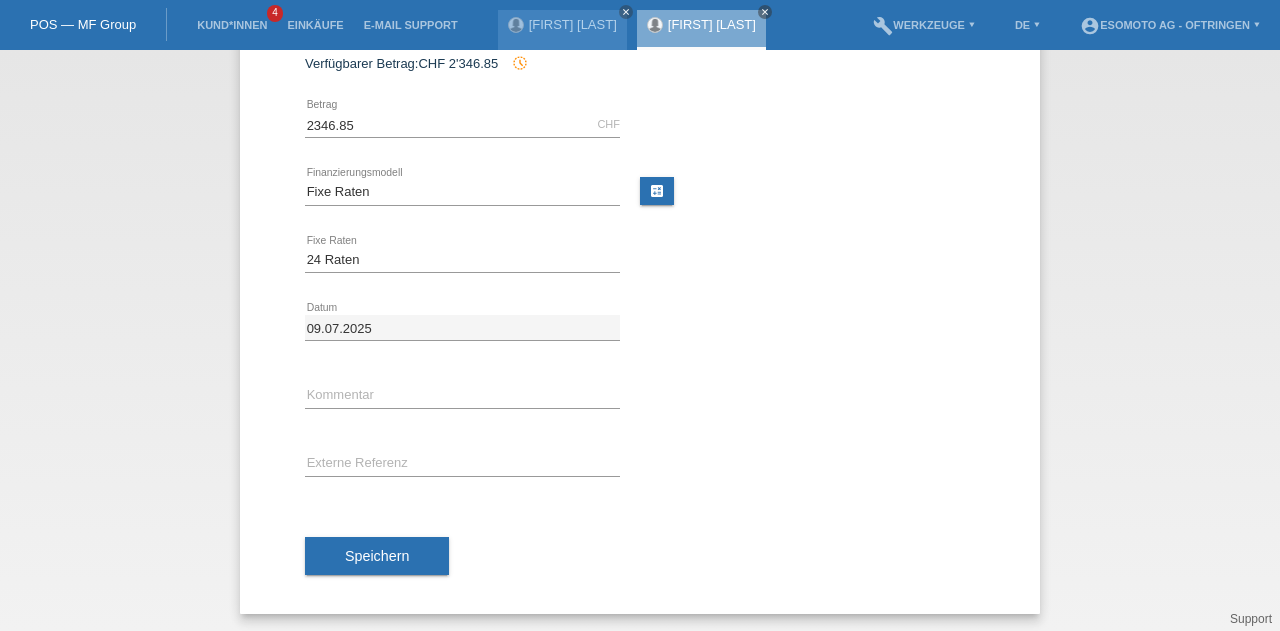 click on "Speichern" at bounding box center [640, 556] 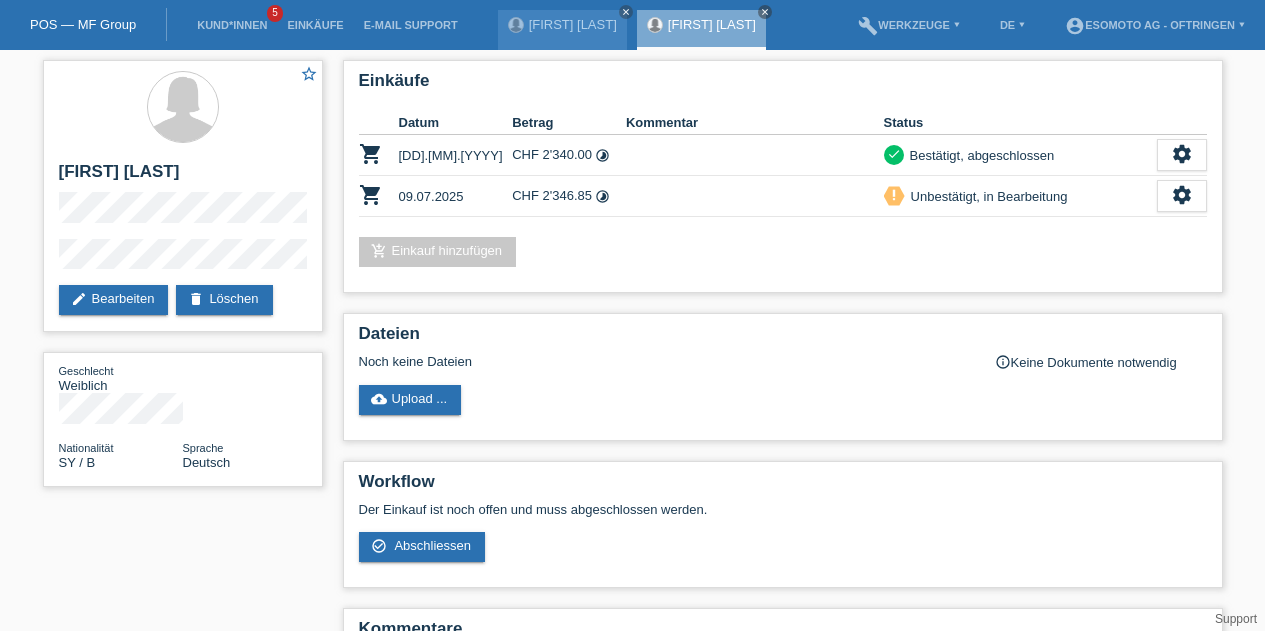 scroll, scrollTop: 0, scrollLeft: 0, axis: both 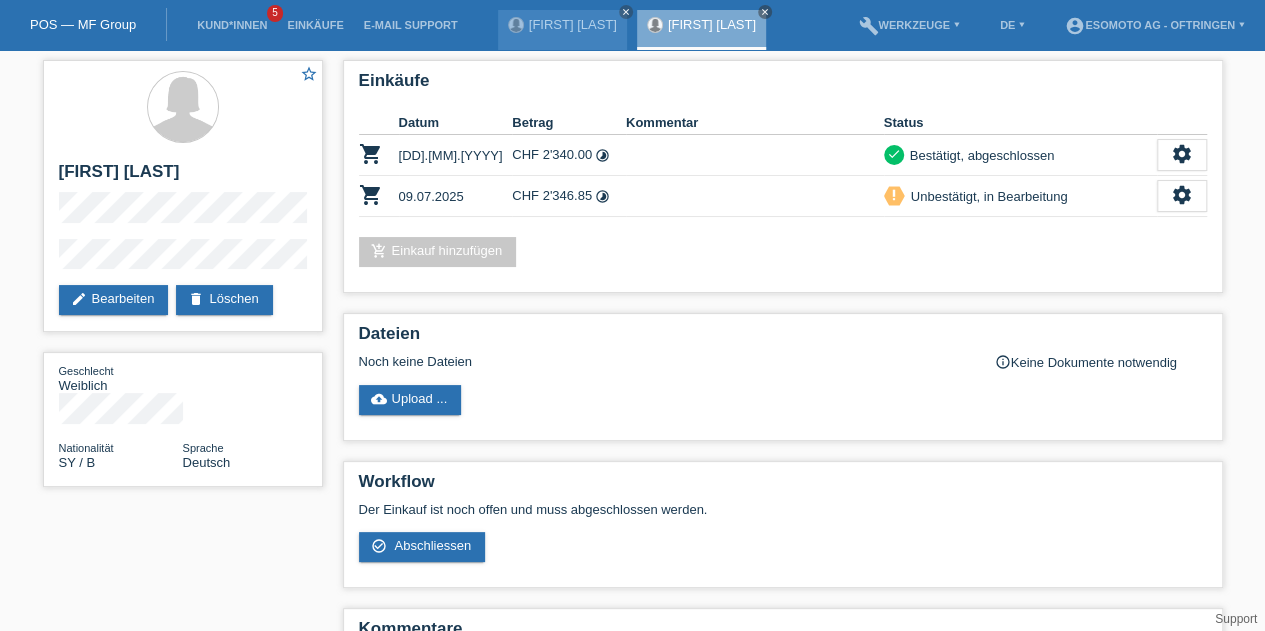 drag, startPoint x: 208, startPoint y: 33, endPoint x: 218, endPoint y: 28, distance: 11.18034 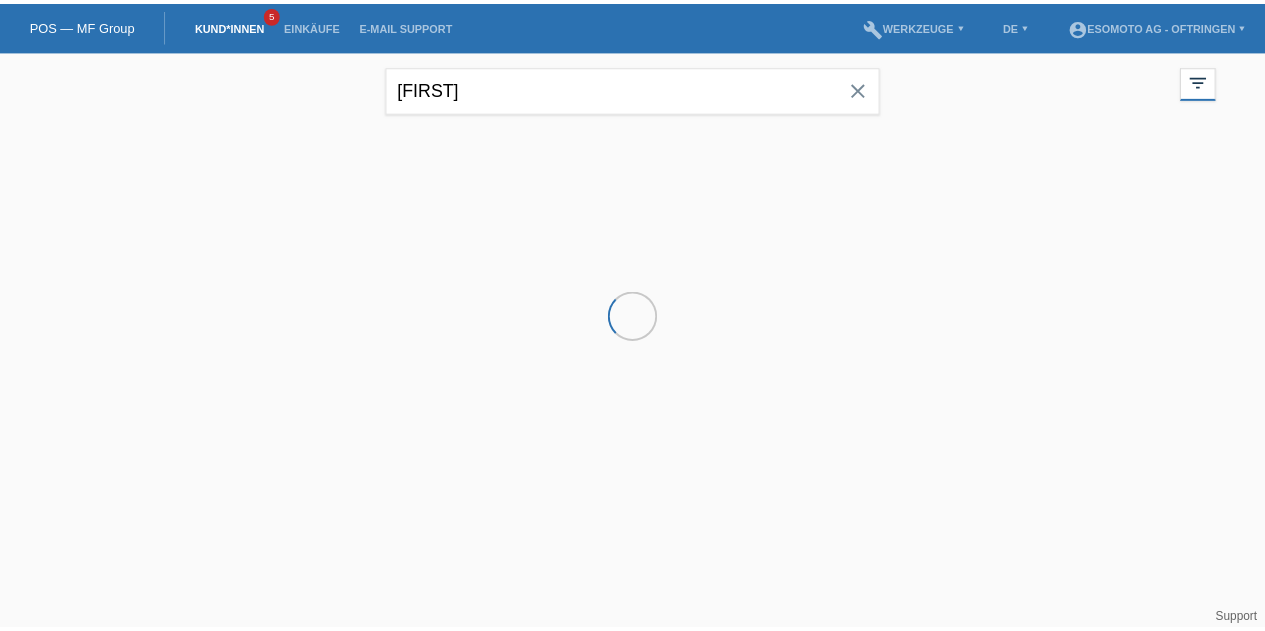 scroll, scrollTop: 0, scrollLeft: 0, axis: both 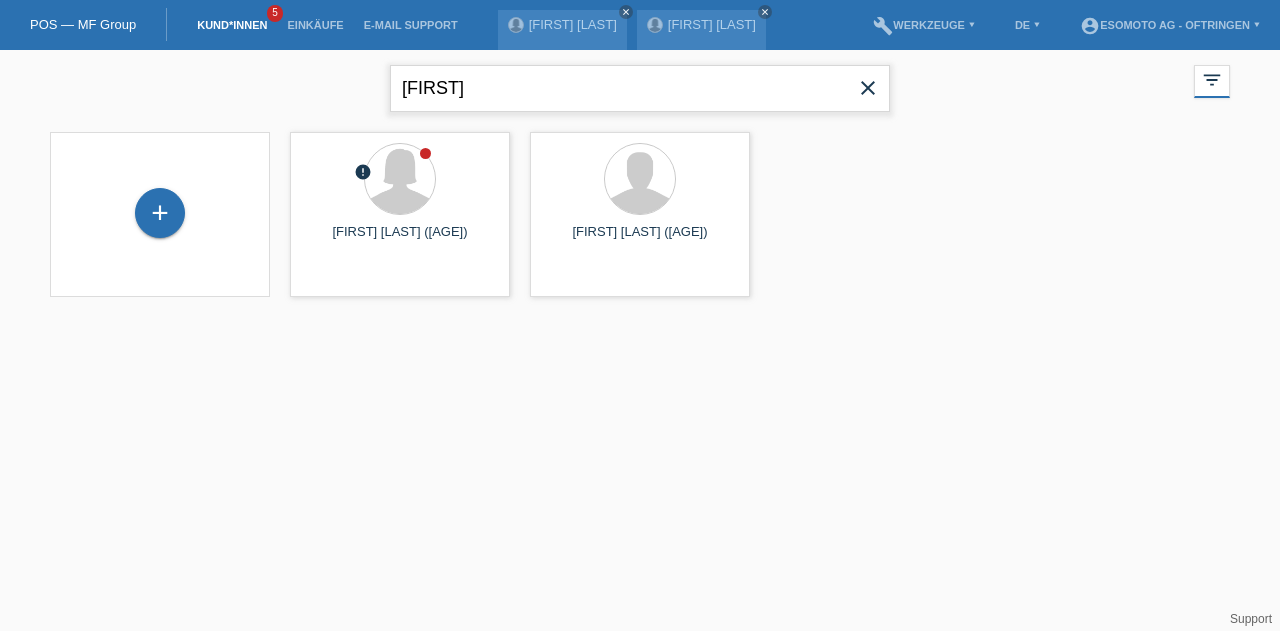 click on "[FIRST]" at bounding box center (640, 88) 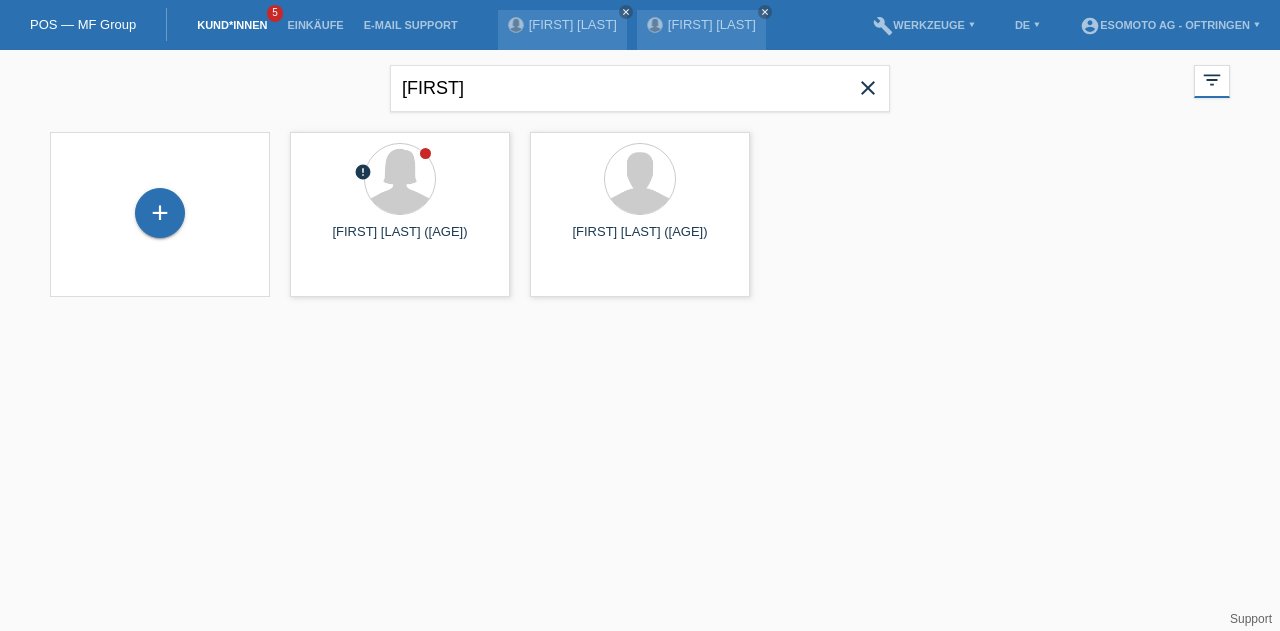 click on "close" at bounding box center (868, 88) 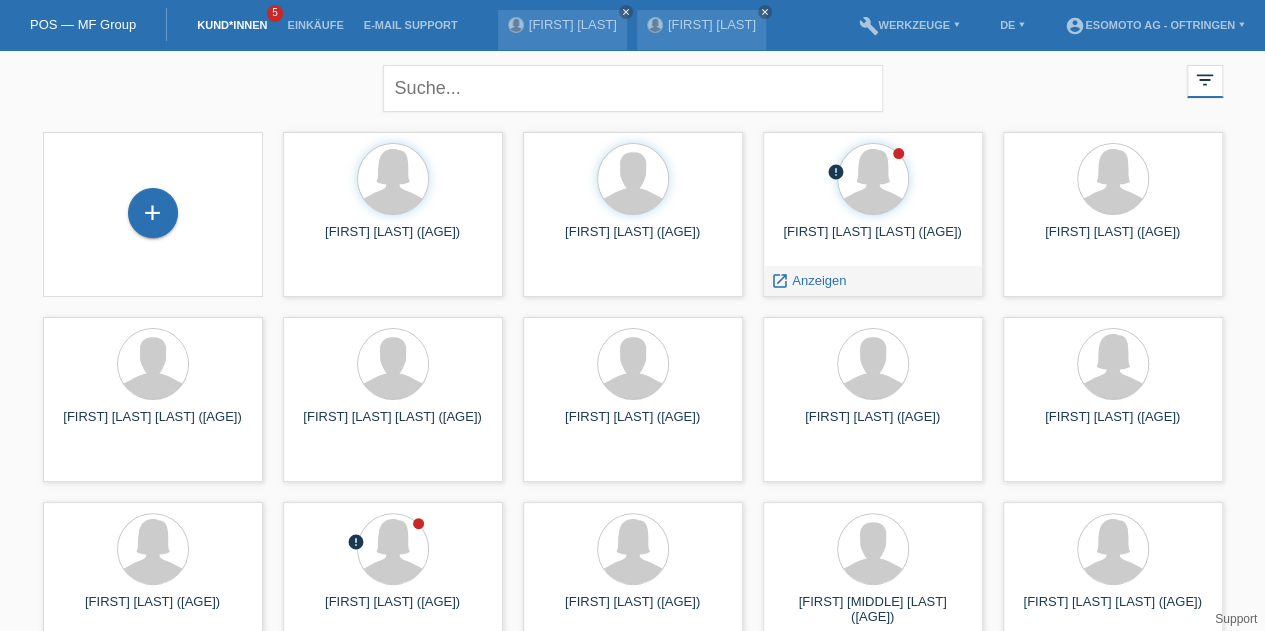 click on "launch" at bounding box center (300, 311) 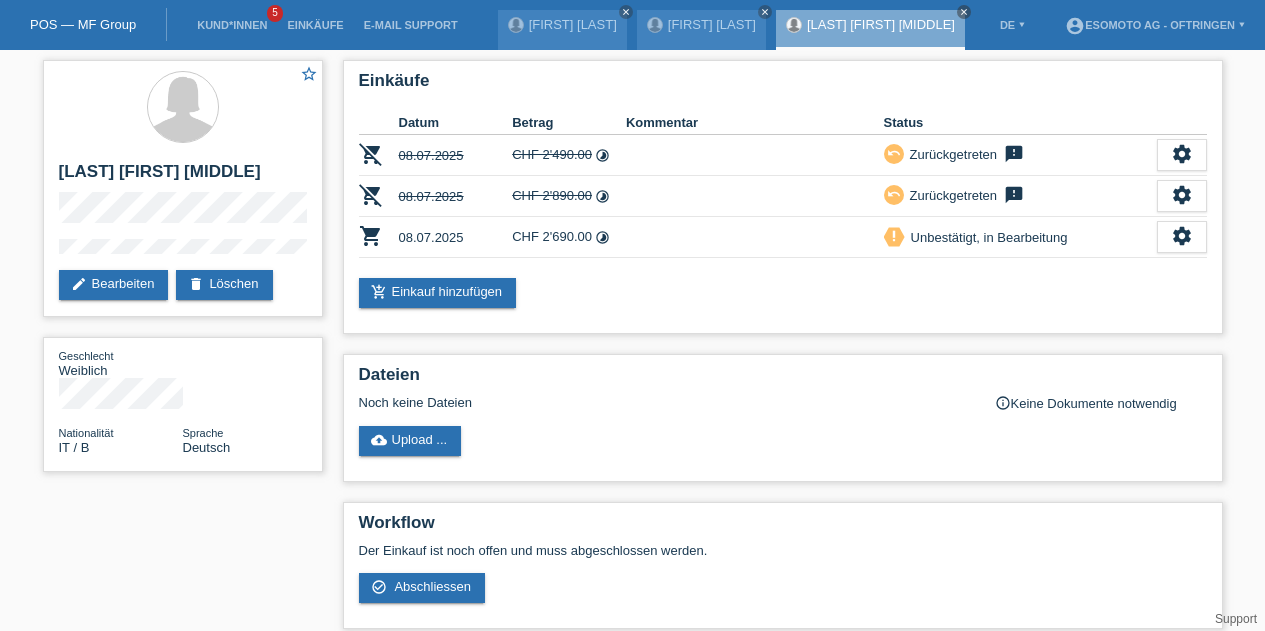 scroll, scrollTop: 0, scrollLeft: 0, axis: both 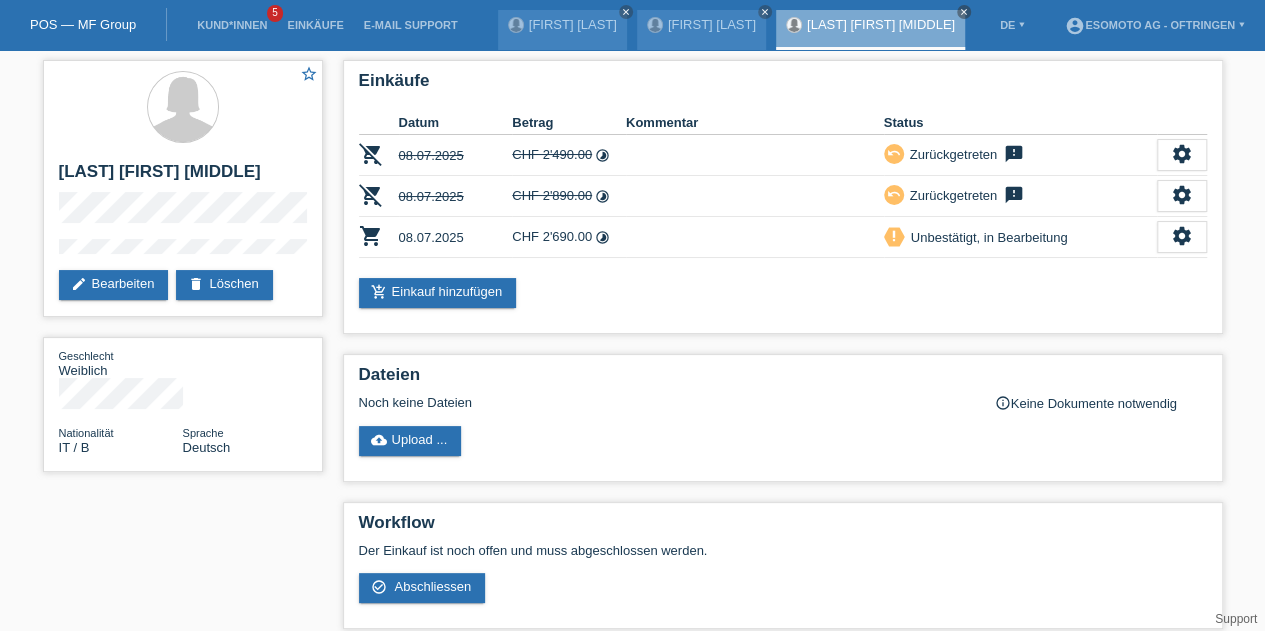 click on "settings" at bounding box center (1182, 154) 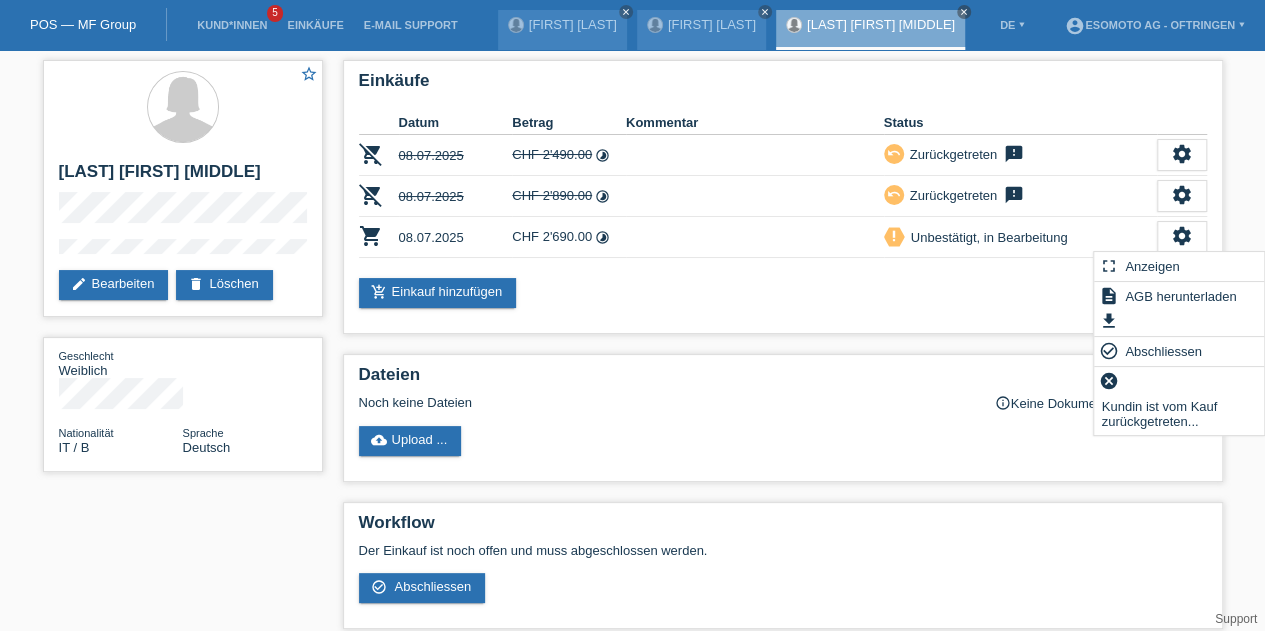 click on "Abschliessen" at bounding box center [1163, 351] 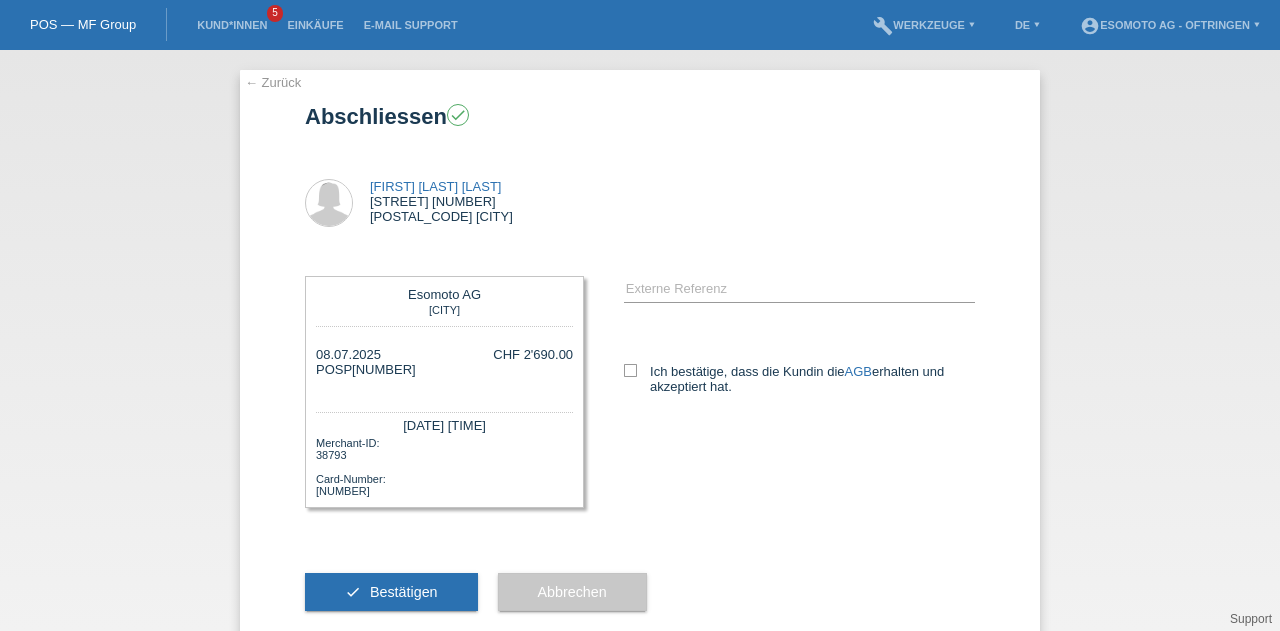 scroll, scrollTop: 0, scrollLeft: 0, axis: both 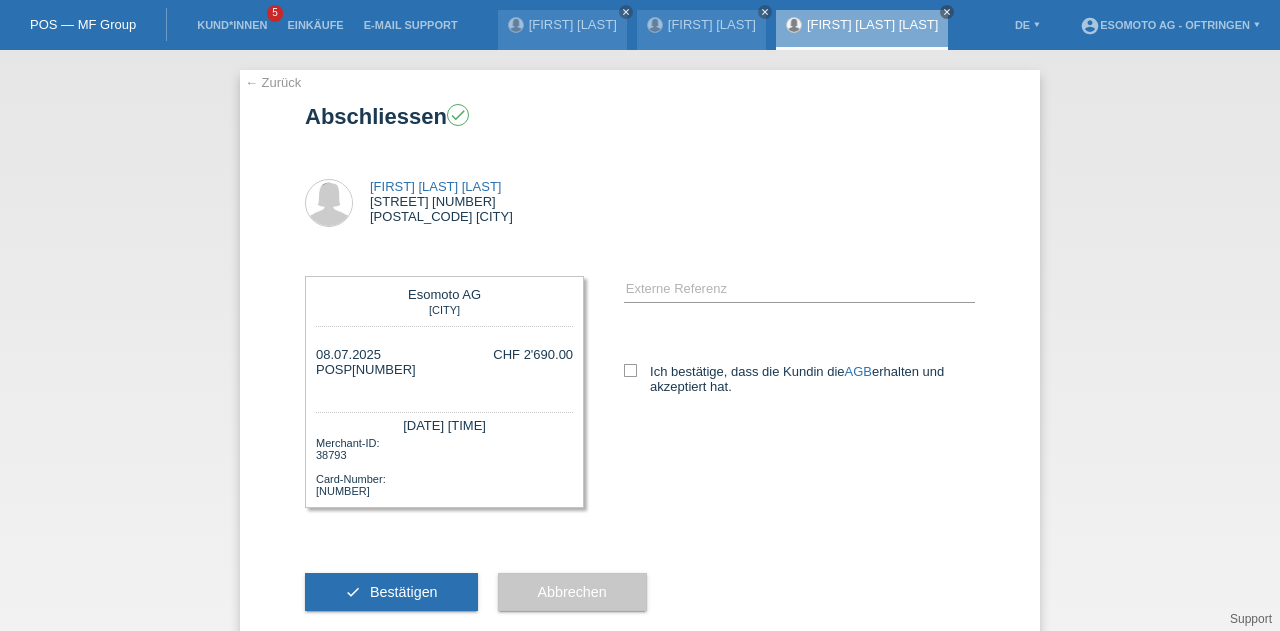 click at bounding box center (630, 370) 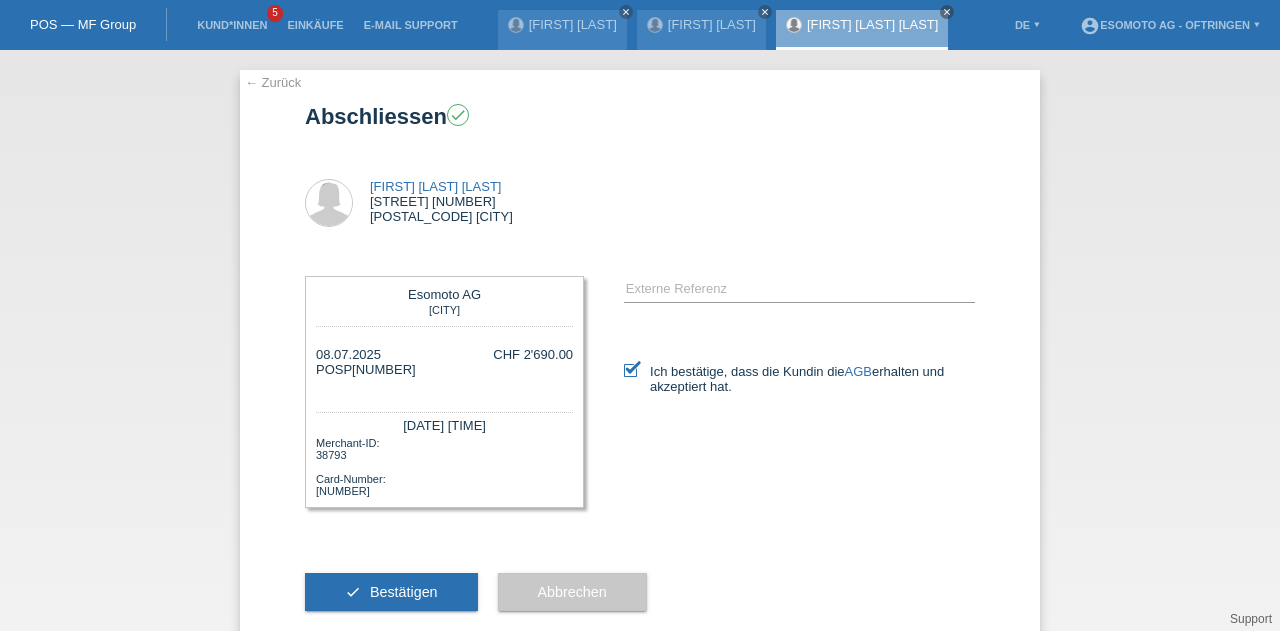 click on "Bestätigen" at bounding box center [404, 592] 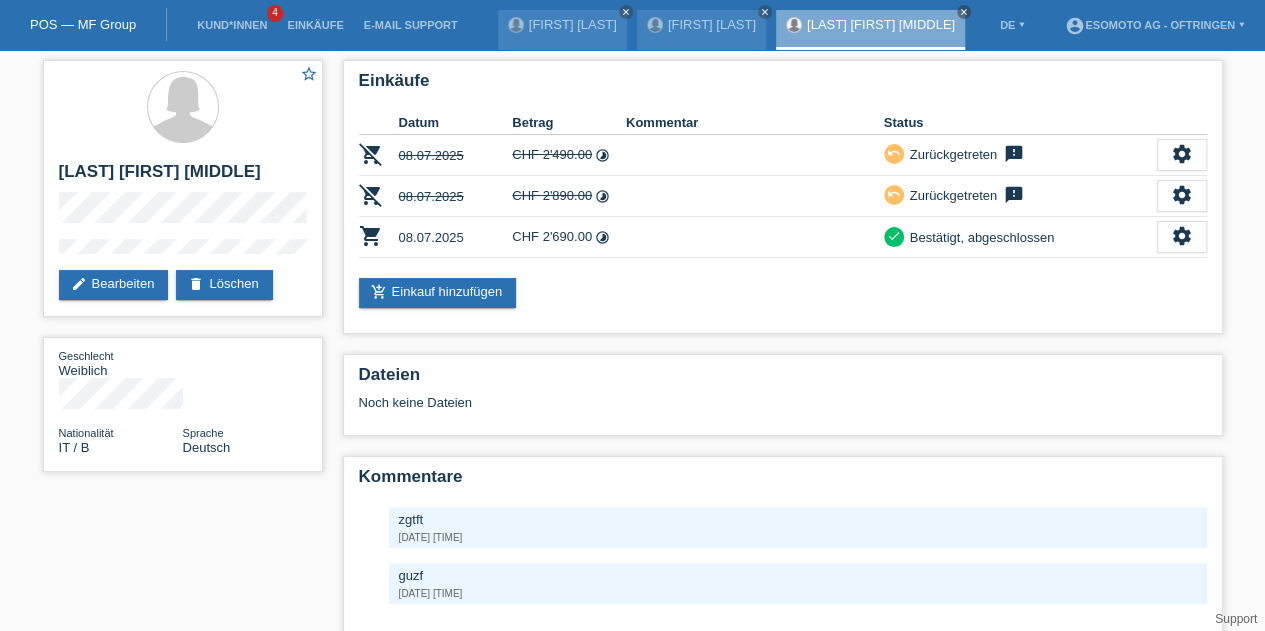 scroll, scrollTop: 78, scrollLeft: 0, axis: vertical 